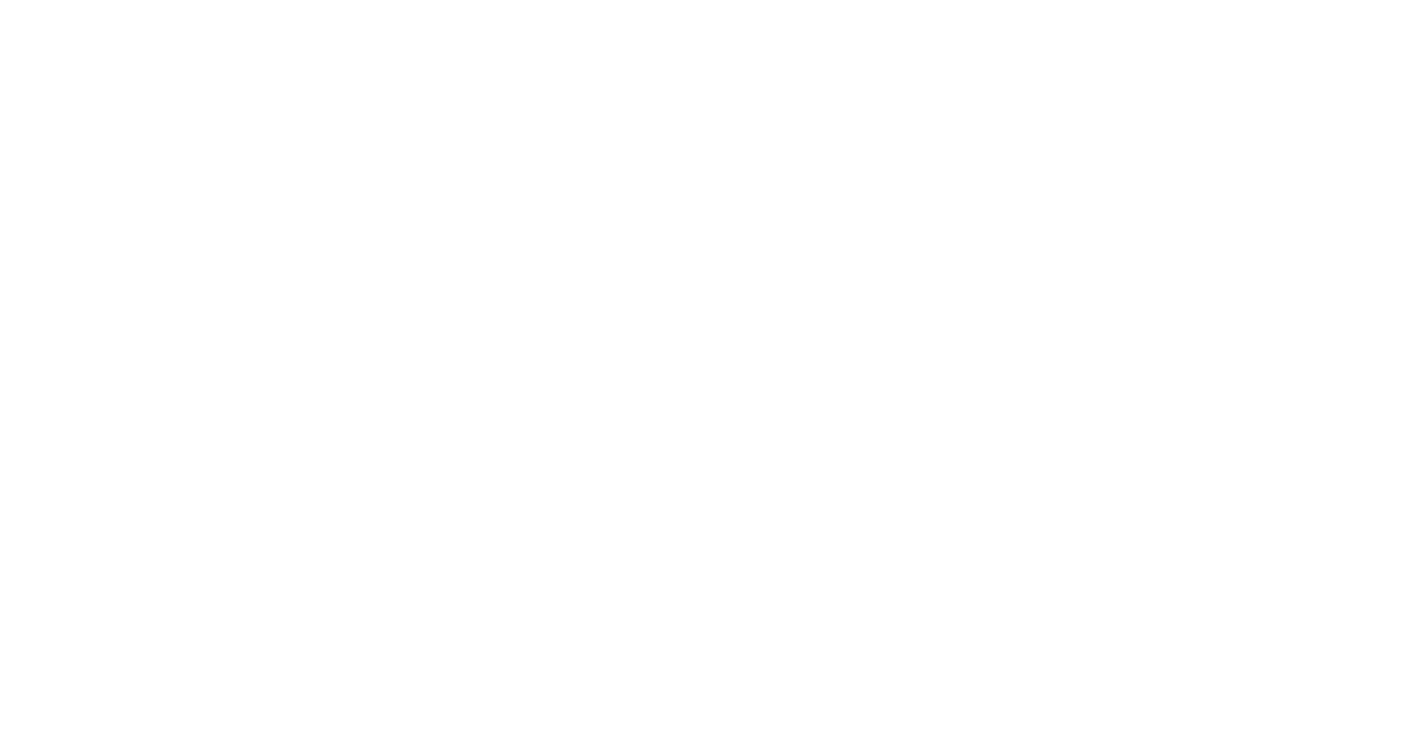 scroll, scrollTop: 0, scrollLeft: 0, axis: both 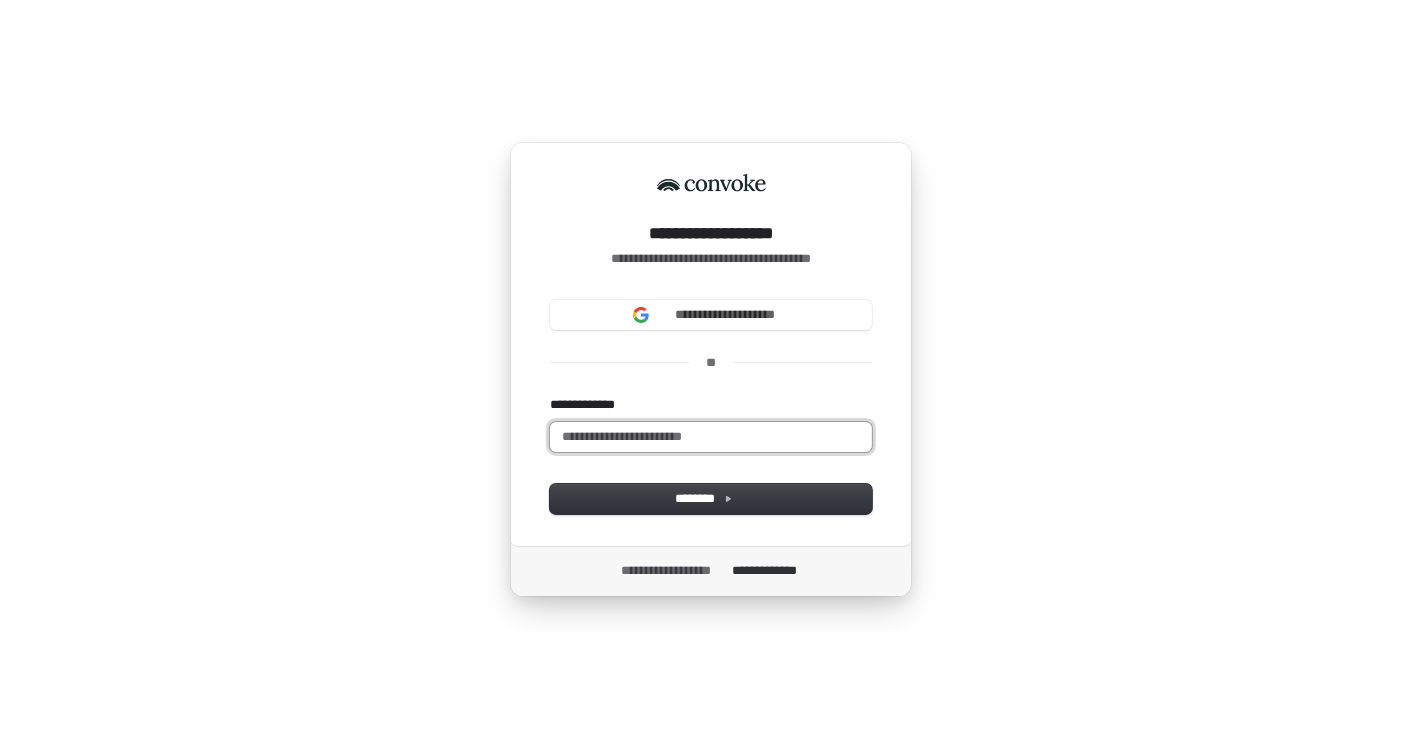 click on "**********" at bounding box center [711, 437] 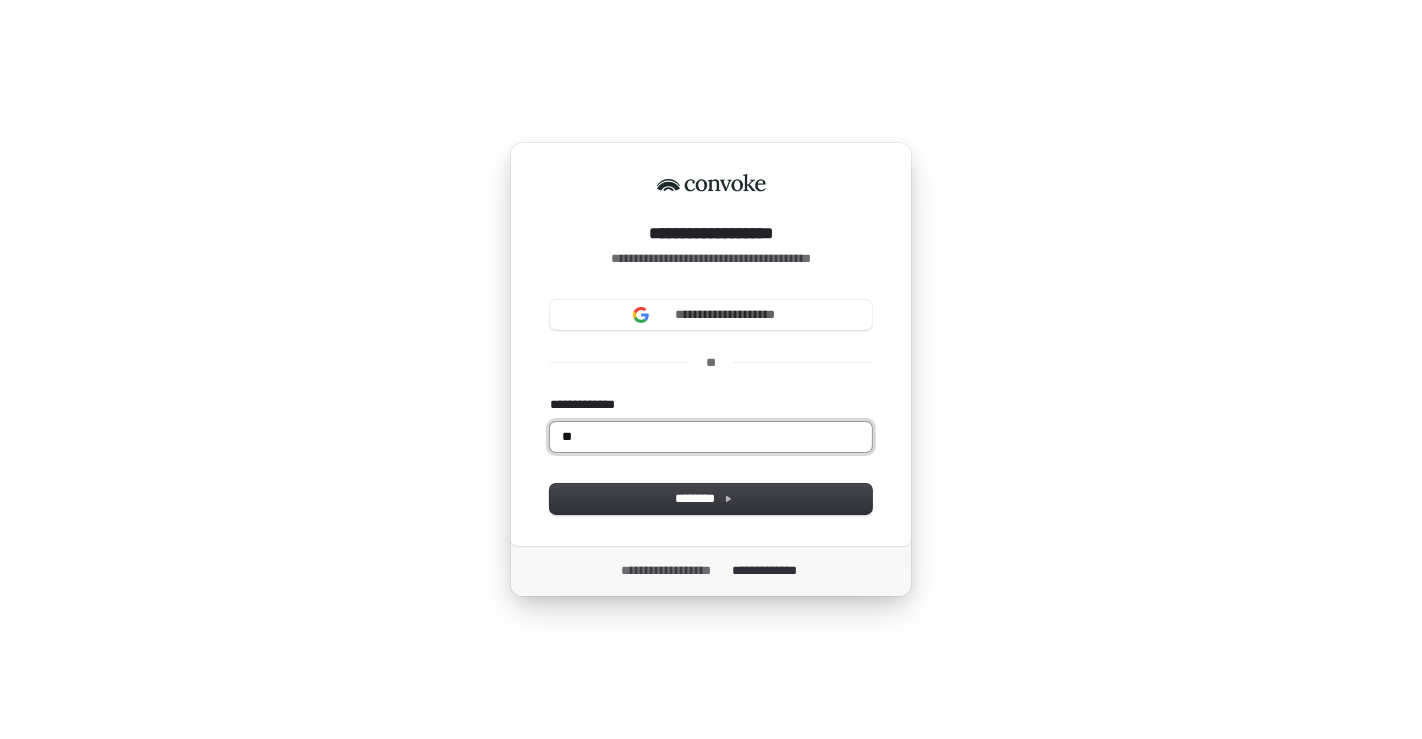 type on "*" 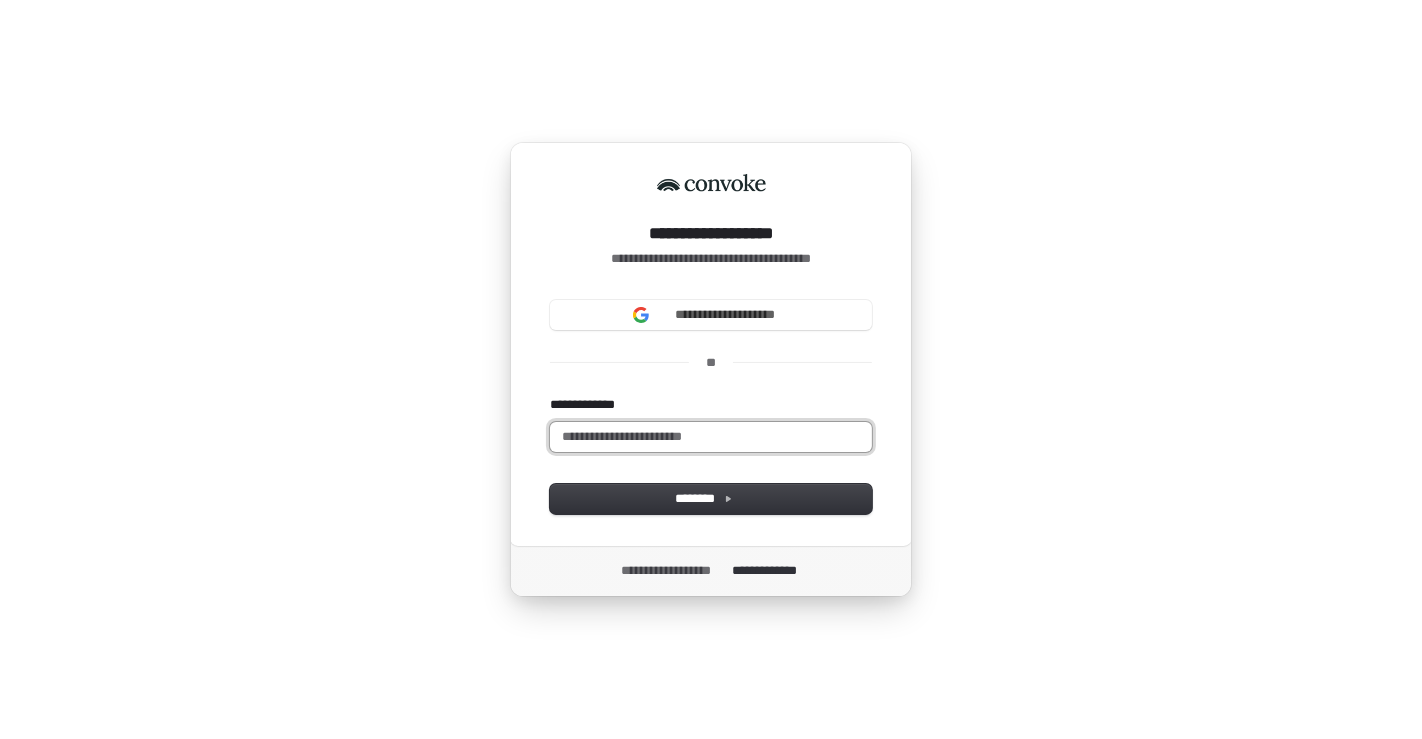 type on "*" 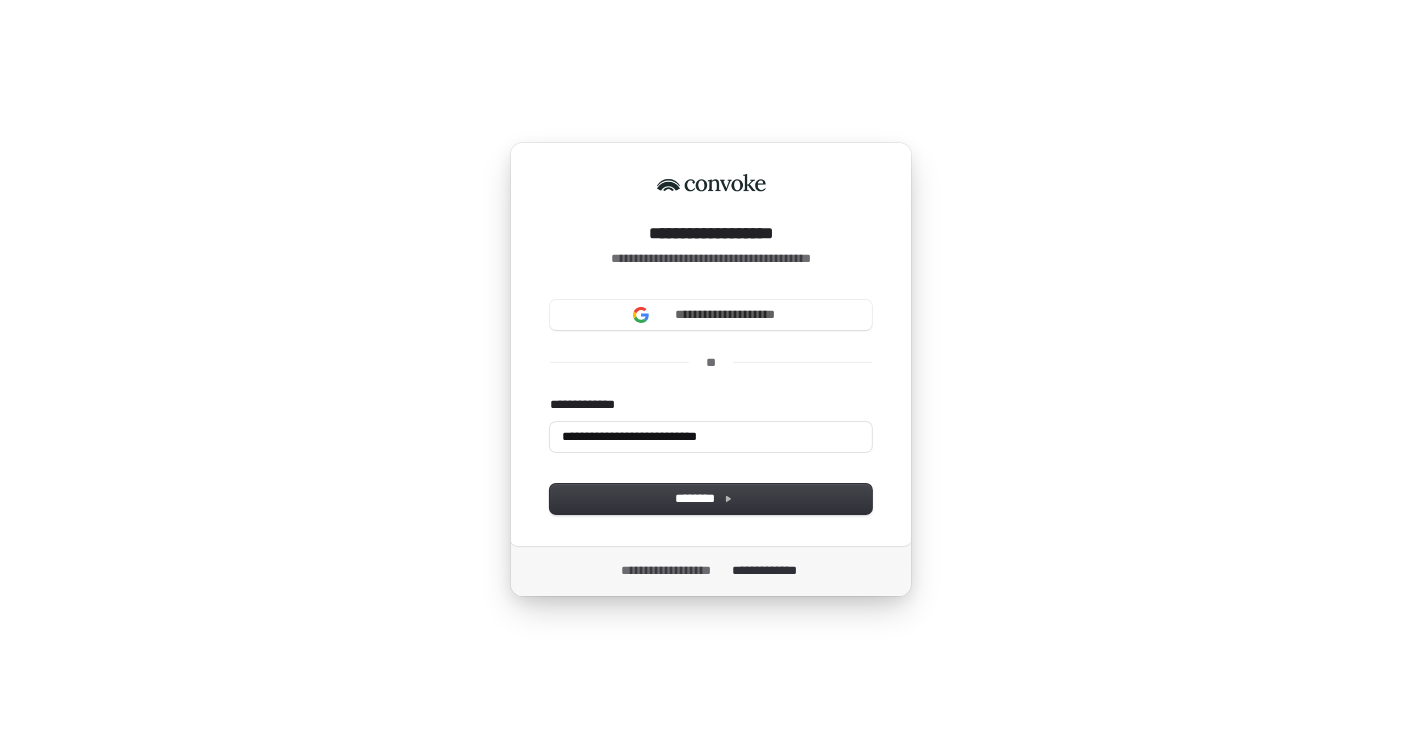 type on "**********" 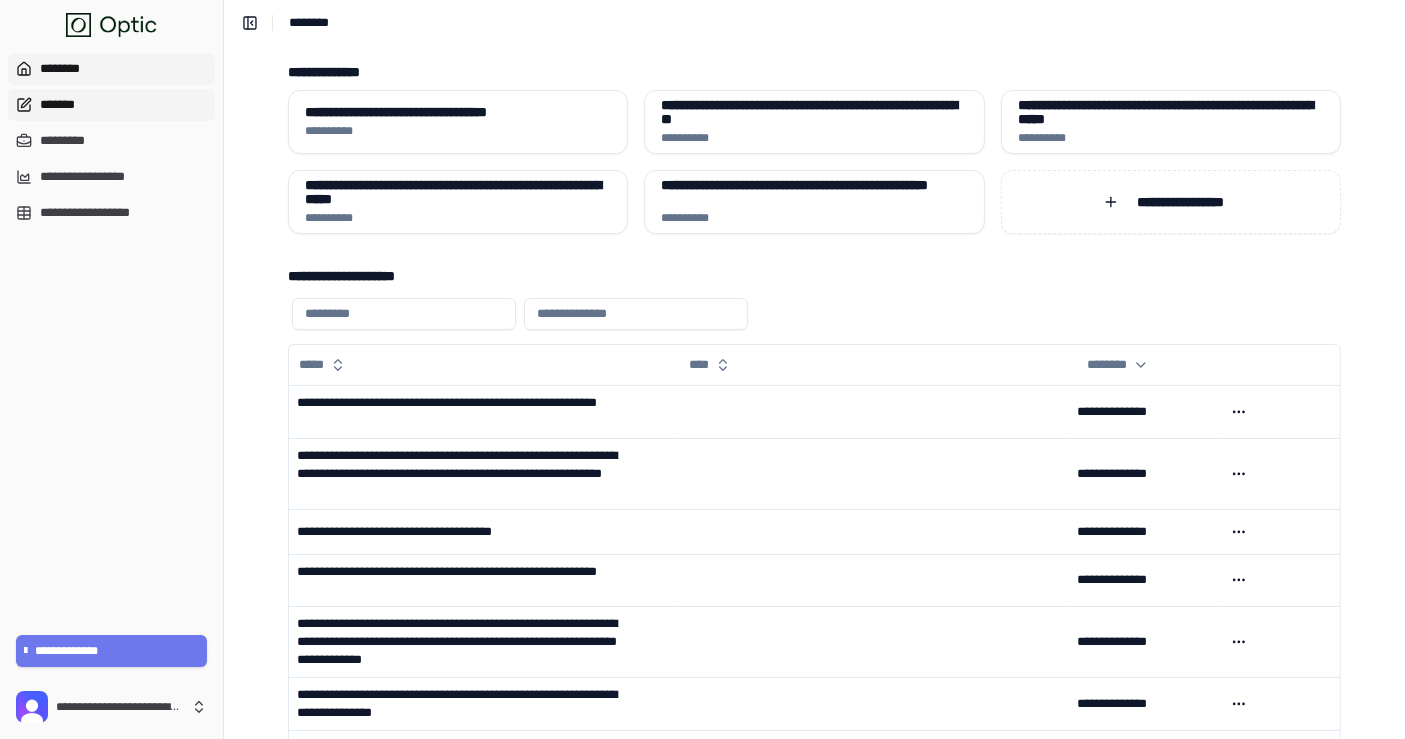 click on "*******" at bounding box center (111, 105) 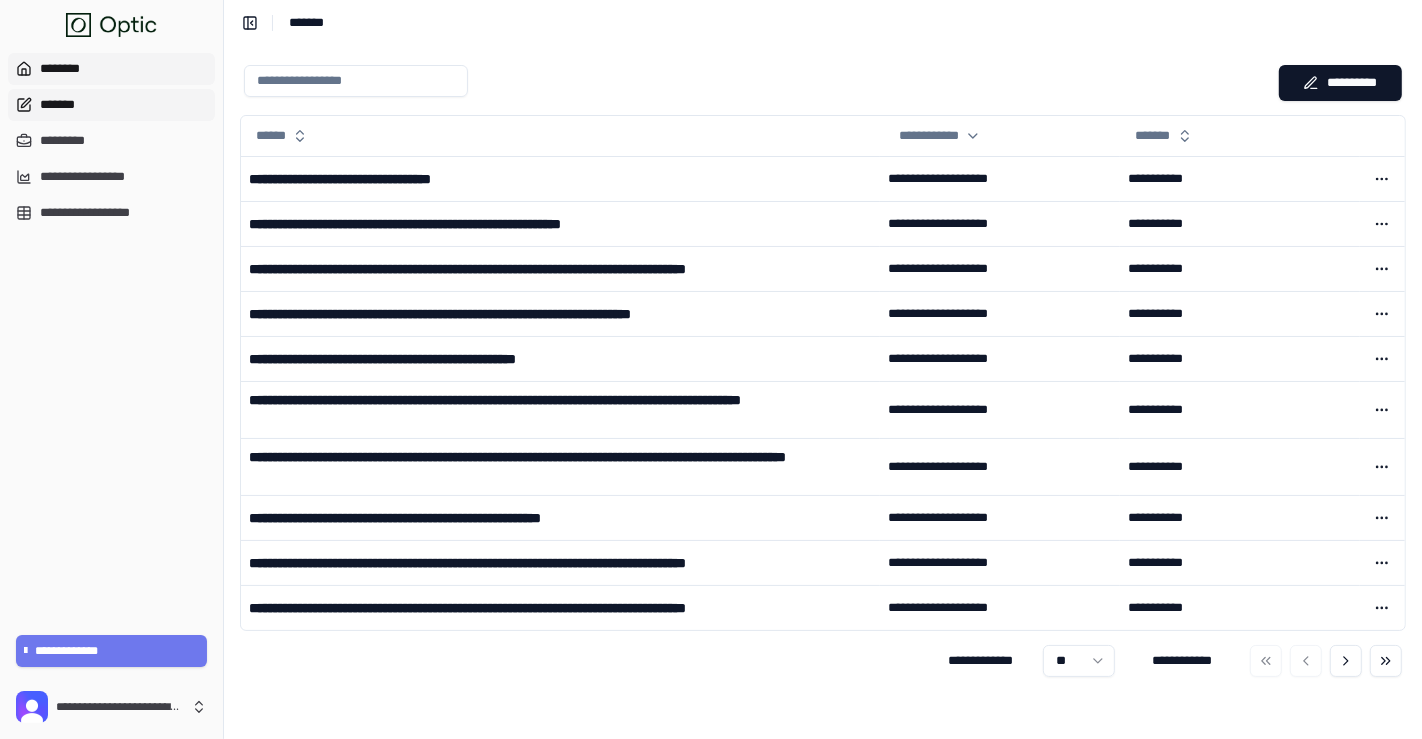 click on "********" at bounding box center (111, 69) 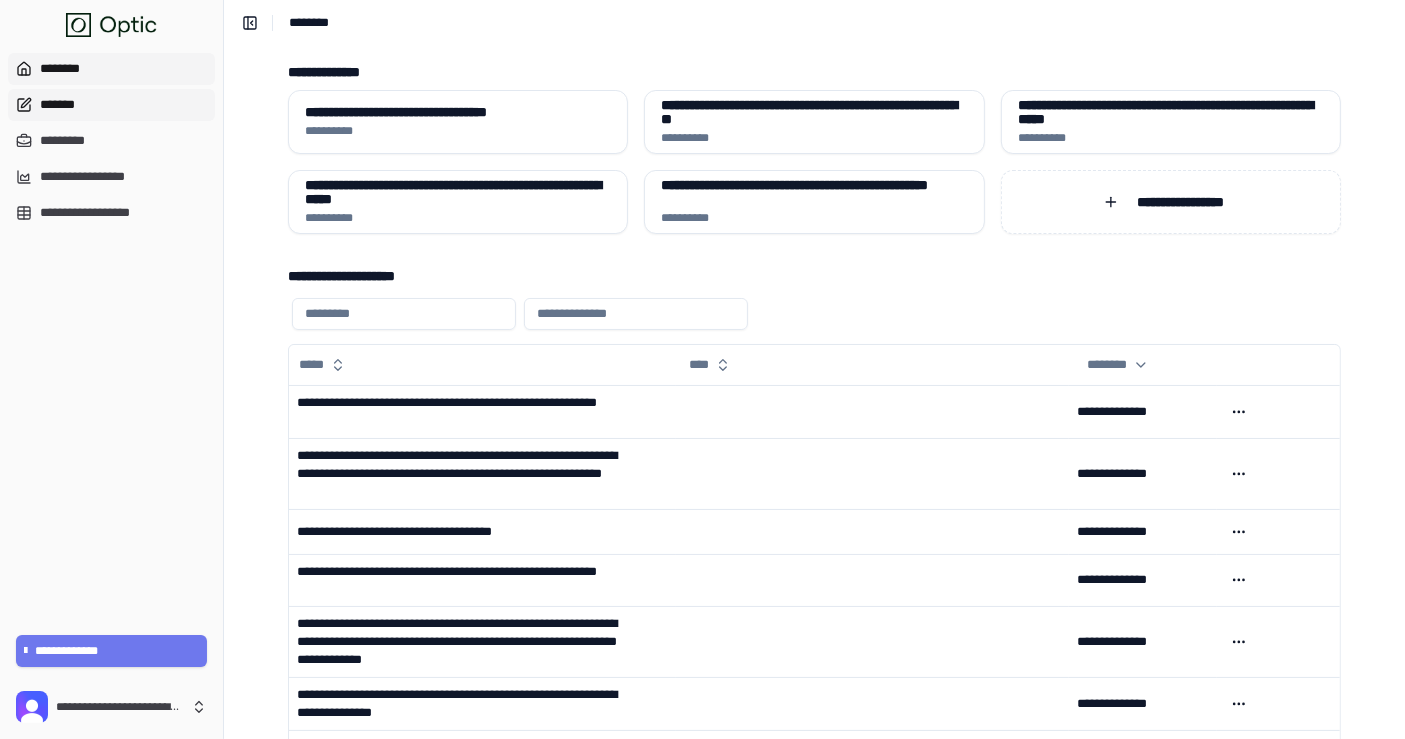 click on "*******" at bounding box center [111, 105] 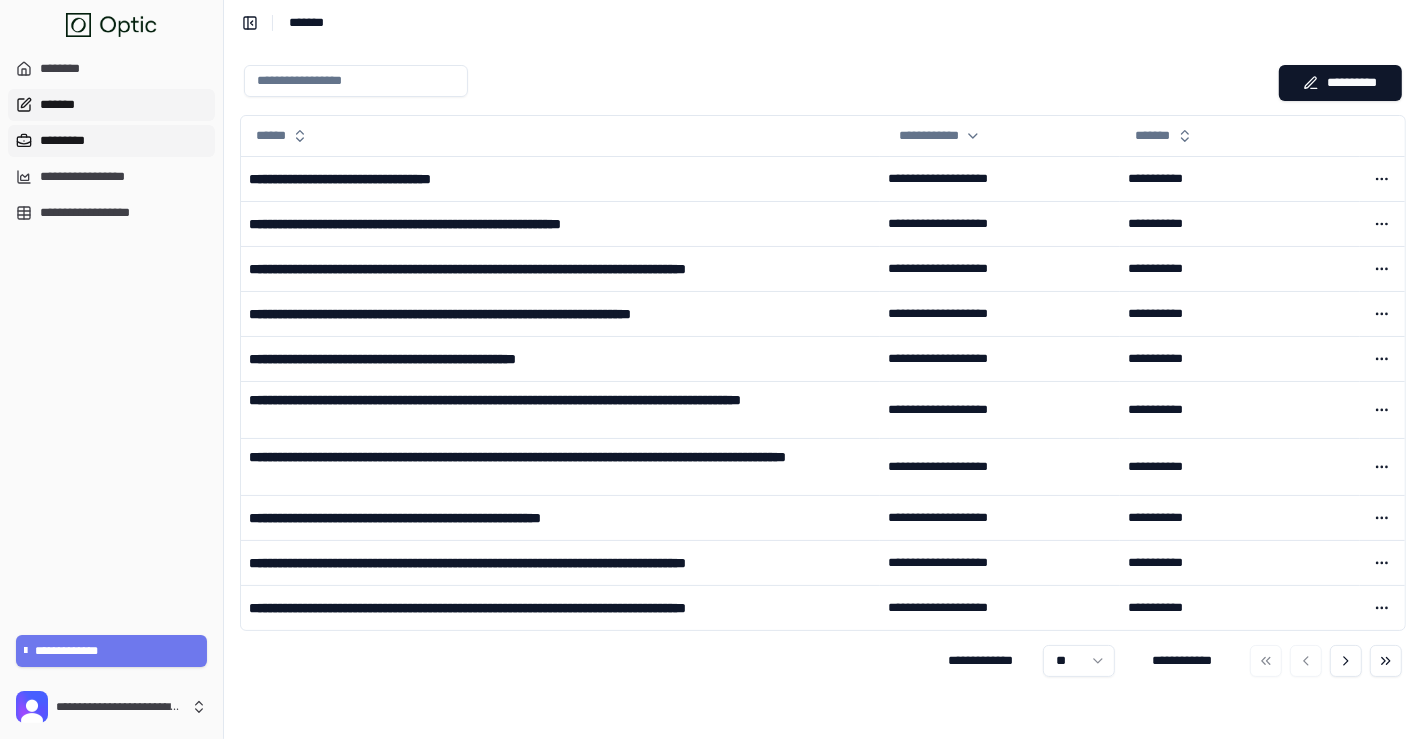 click on "*********" at bounding box center [111, 141] 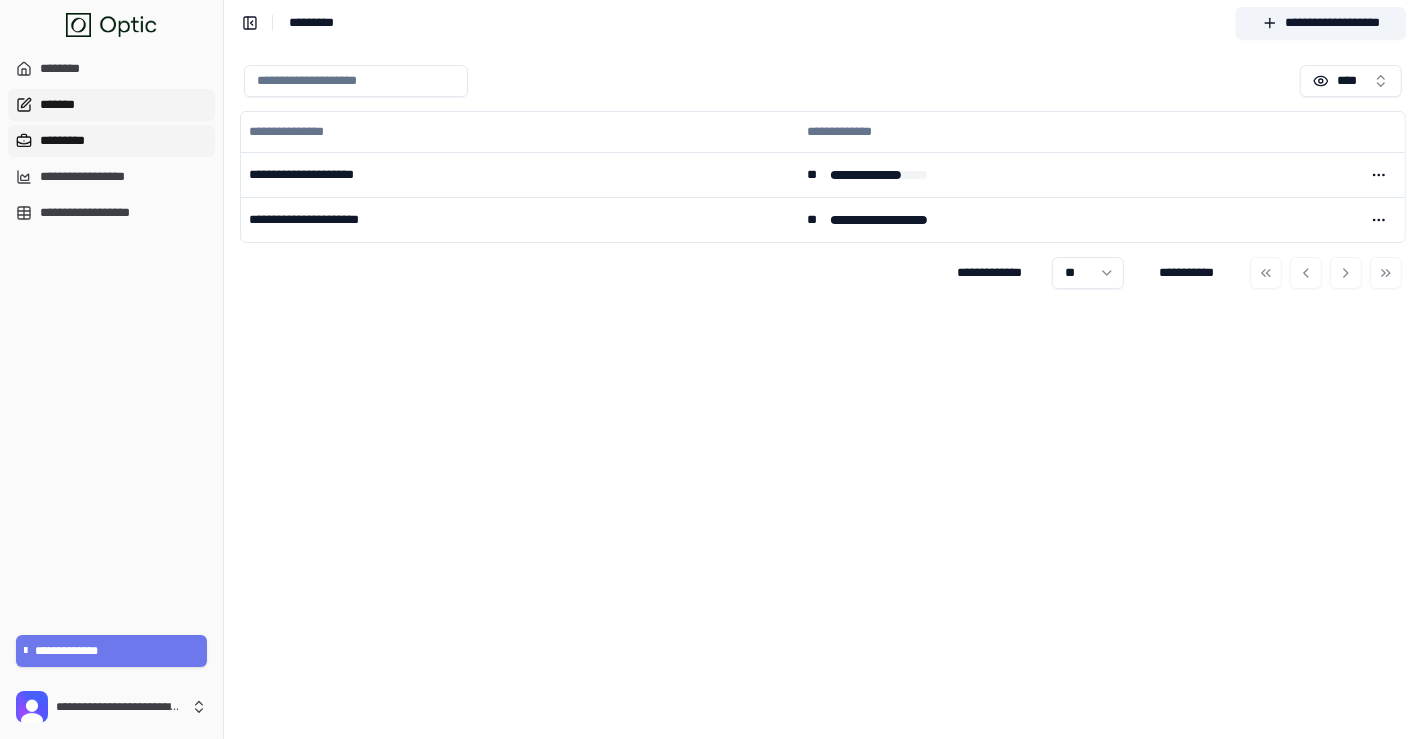 click on "*******" at bounding box center (111, 105) 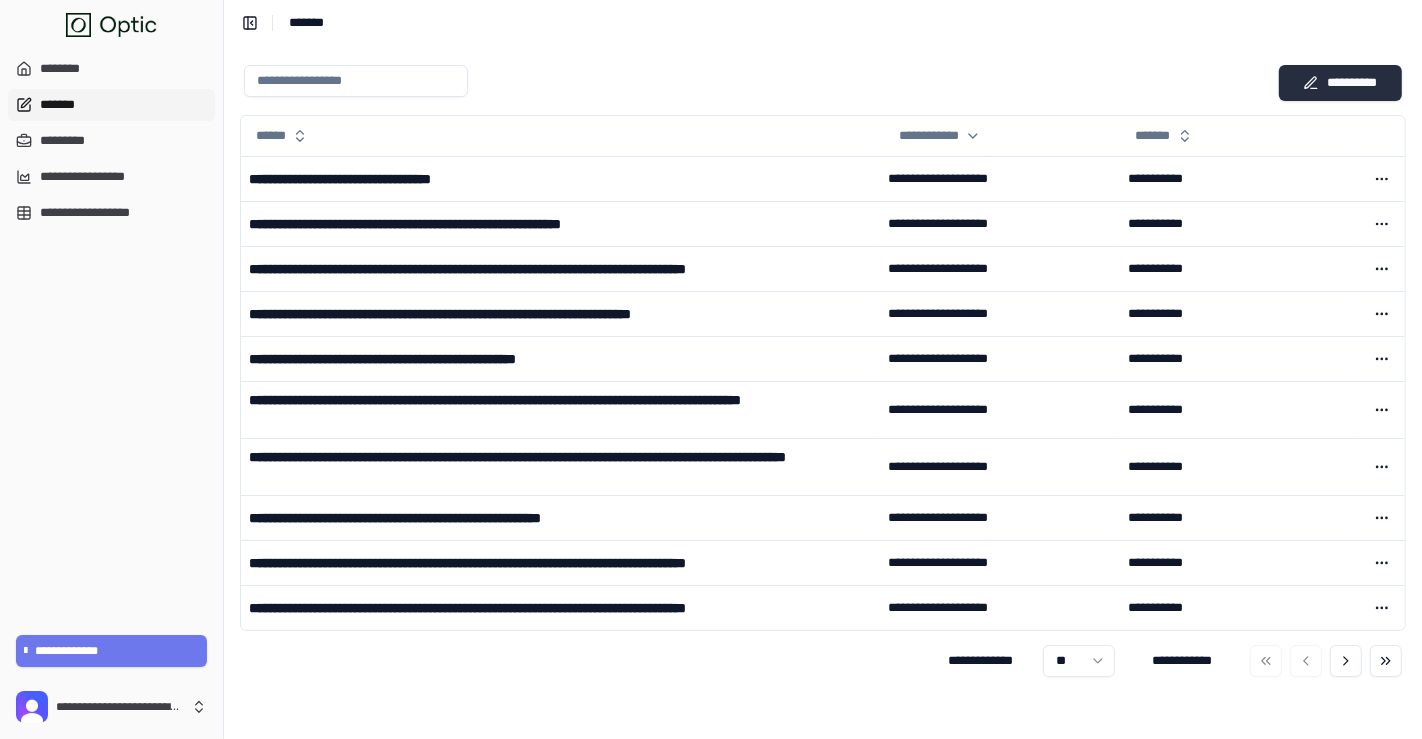 click on "**********" at bounding box center [1340, 83] 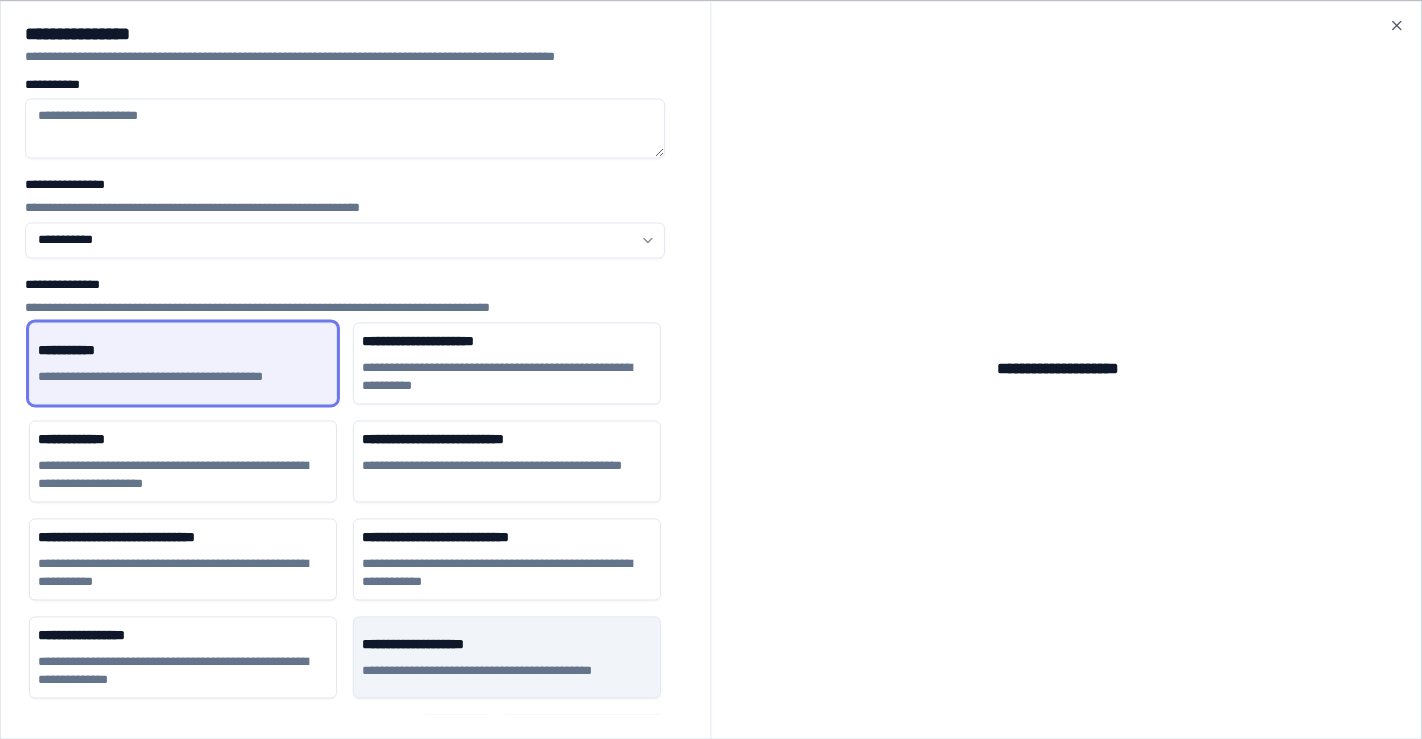 click on "**********" at bounding box center [507, 645] 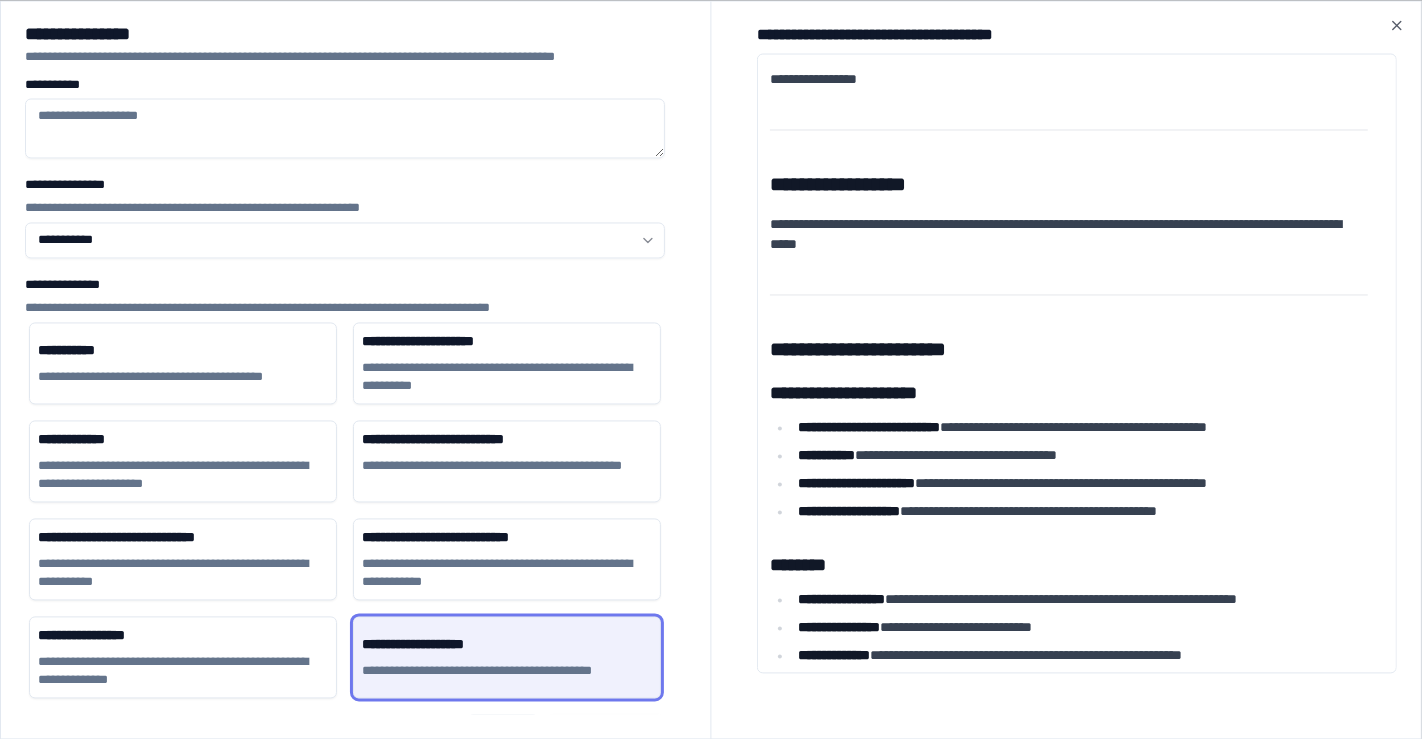 scroll, scrollTop: 0, scrollLeft: 0, axis: both 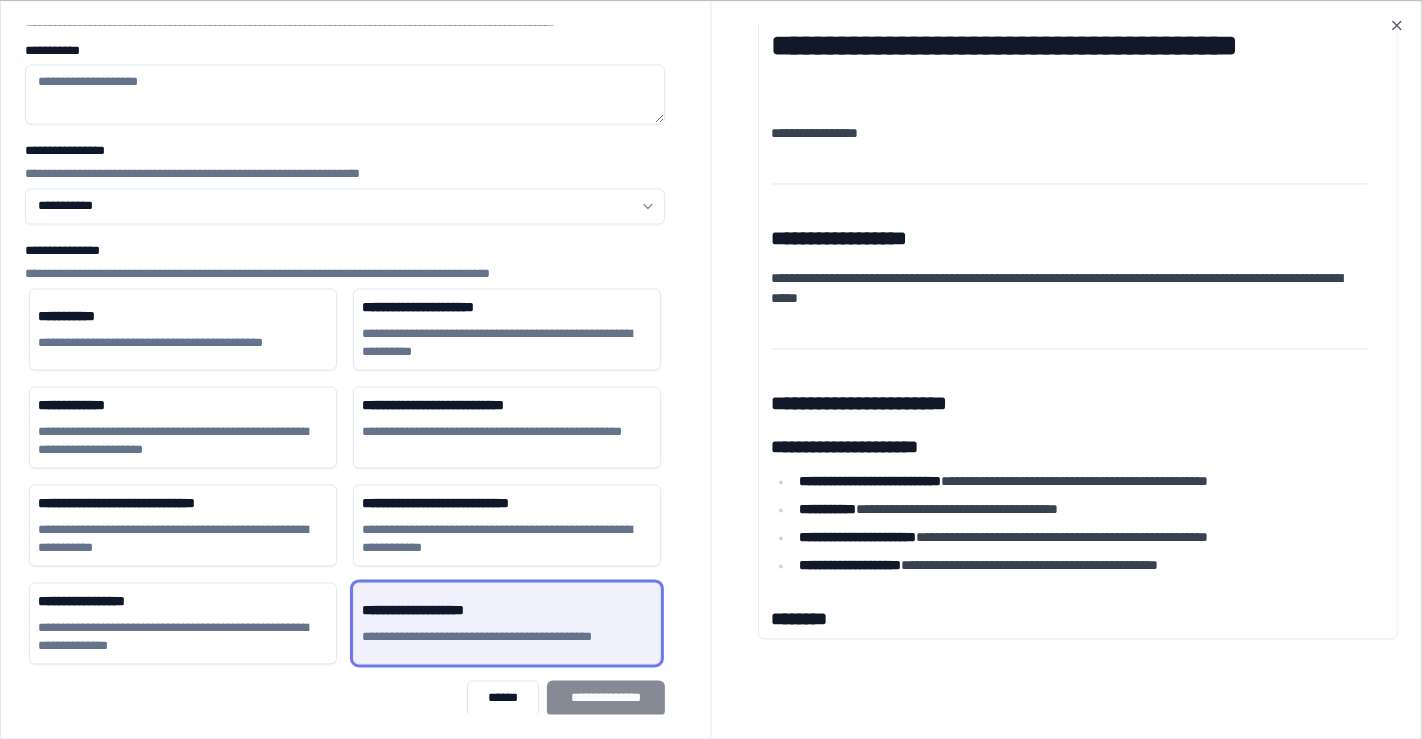 click on "**********" at bounding box center (345, 183) 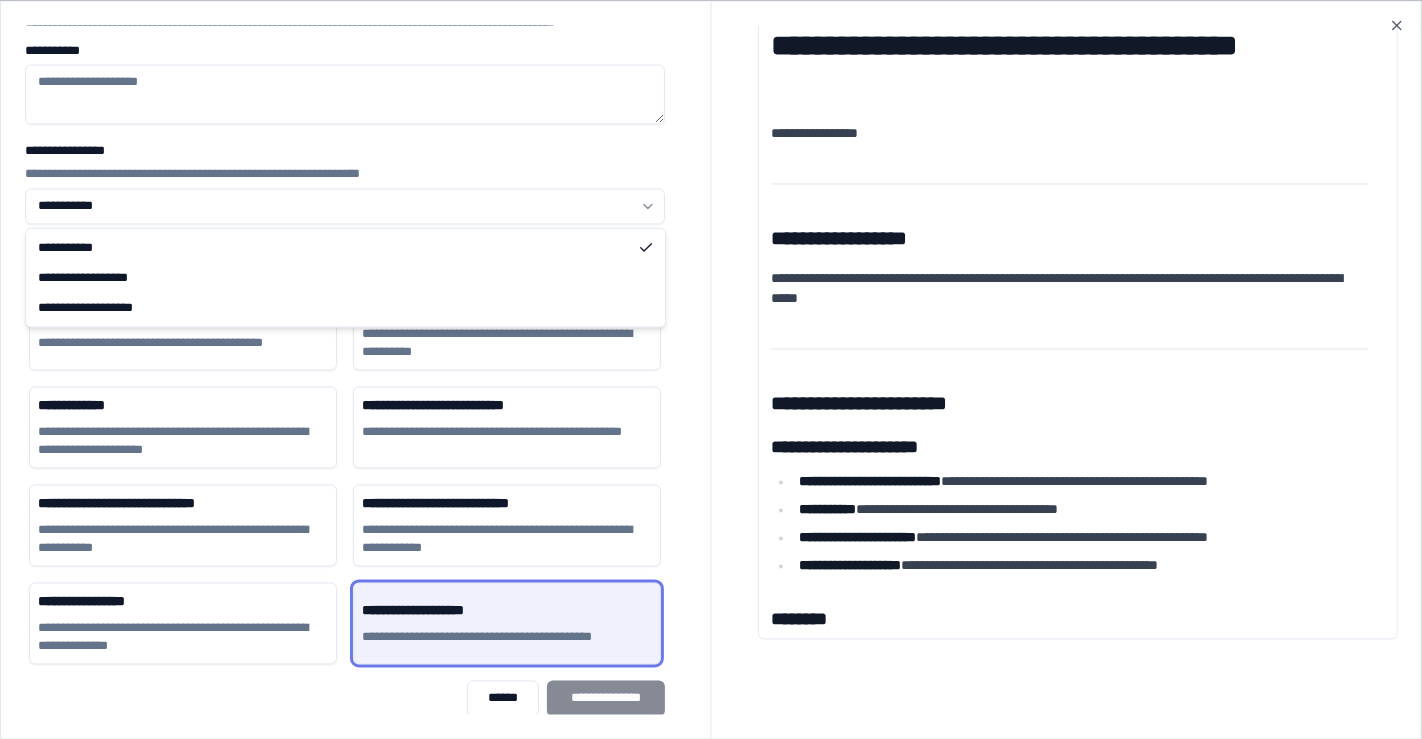 click on "**********" at bounding box center (711, 369) 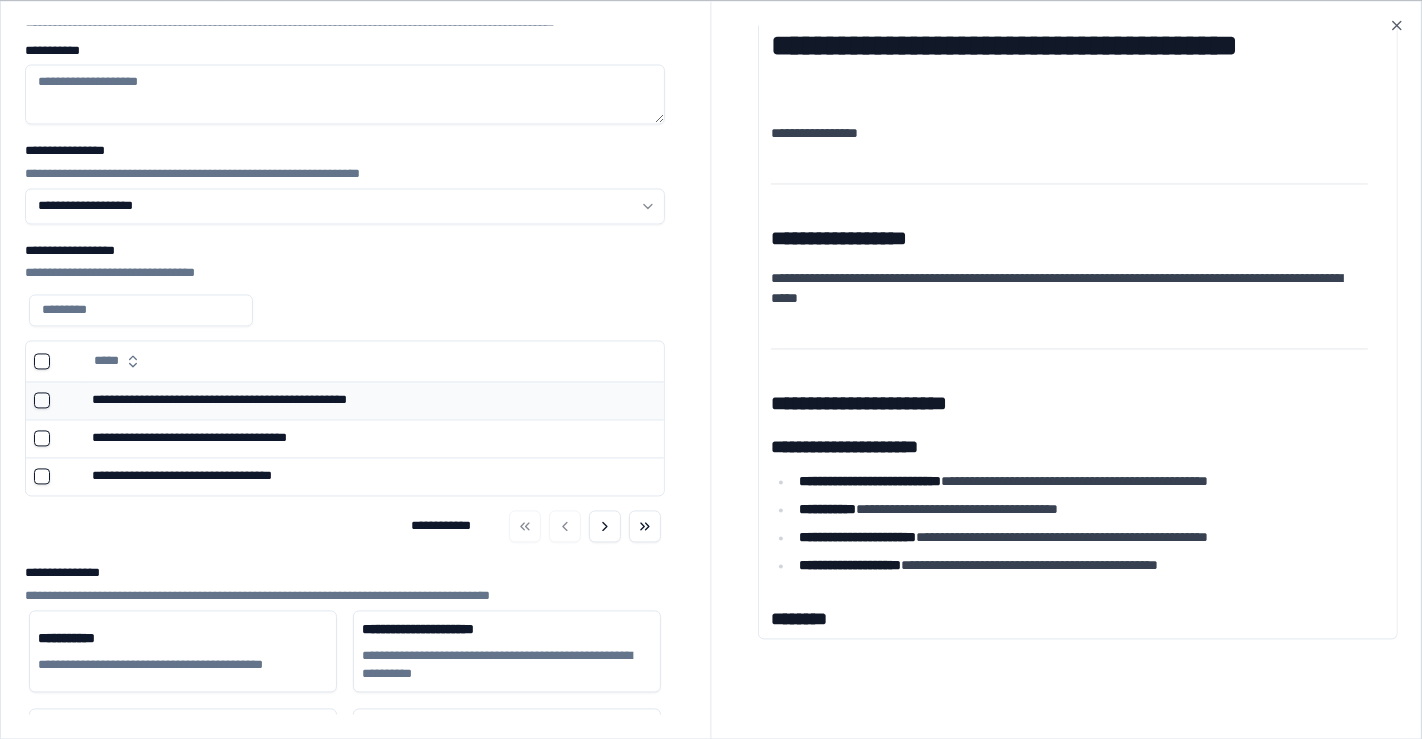 click at bounding box center (42, 400) 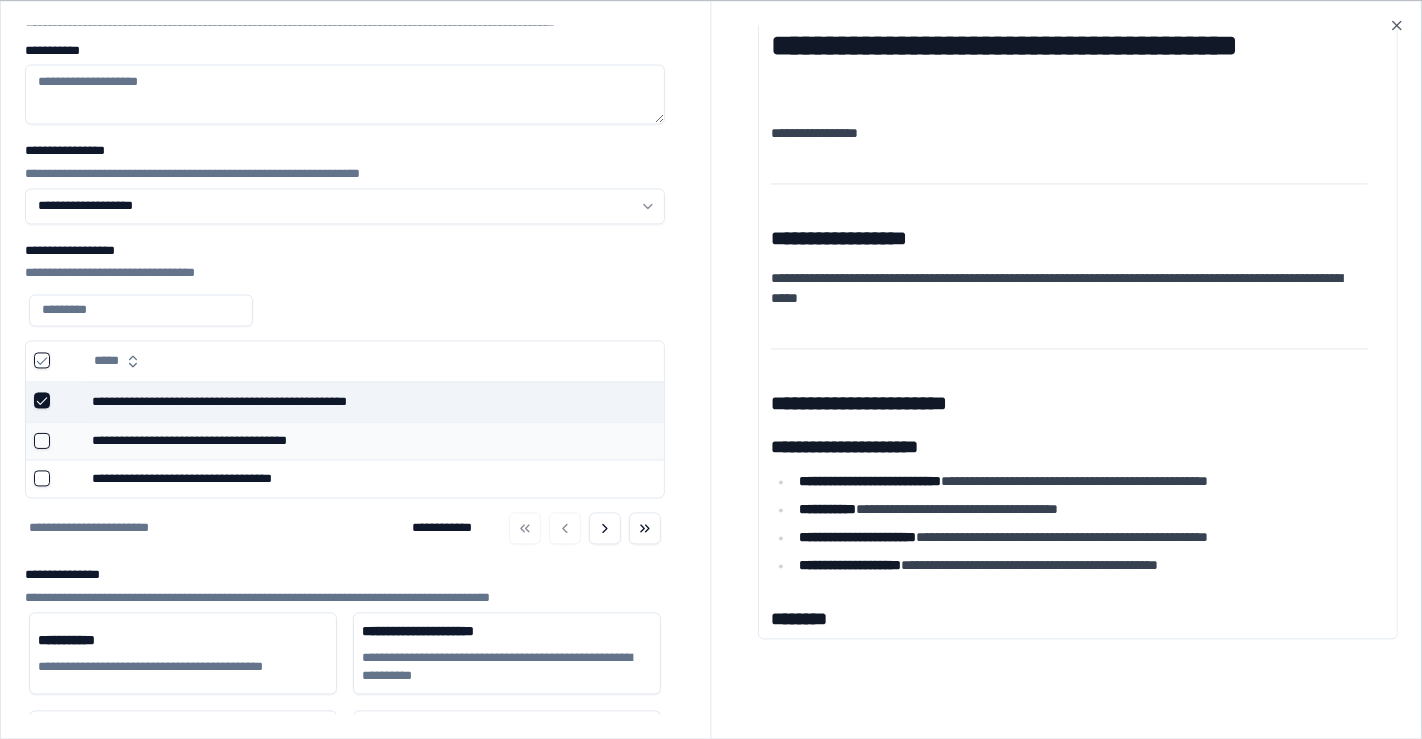click at bounding box center (42, 440) 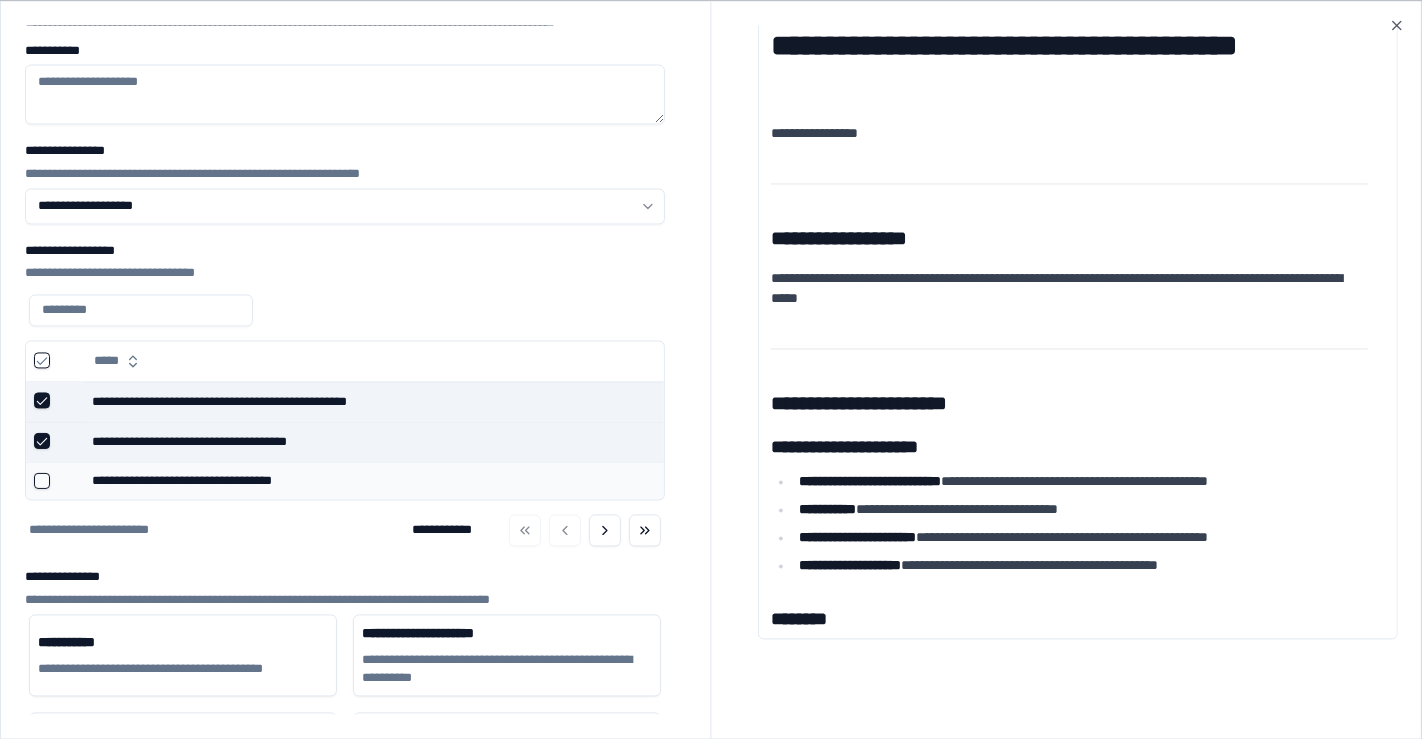 click at bounding box center (42, 480) 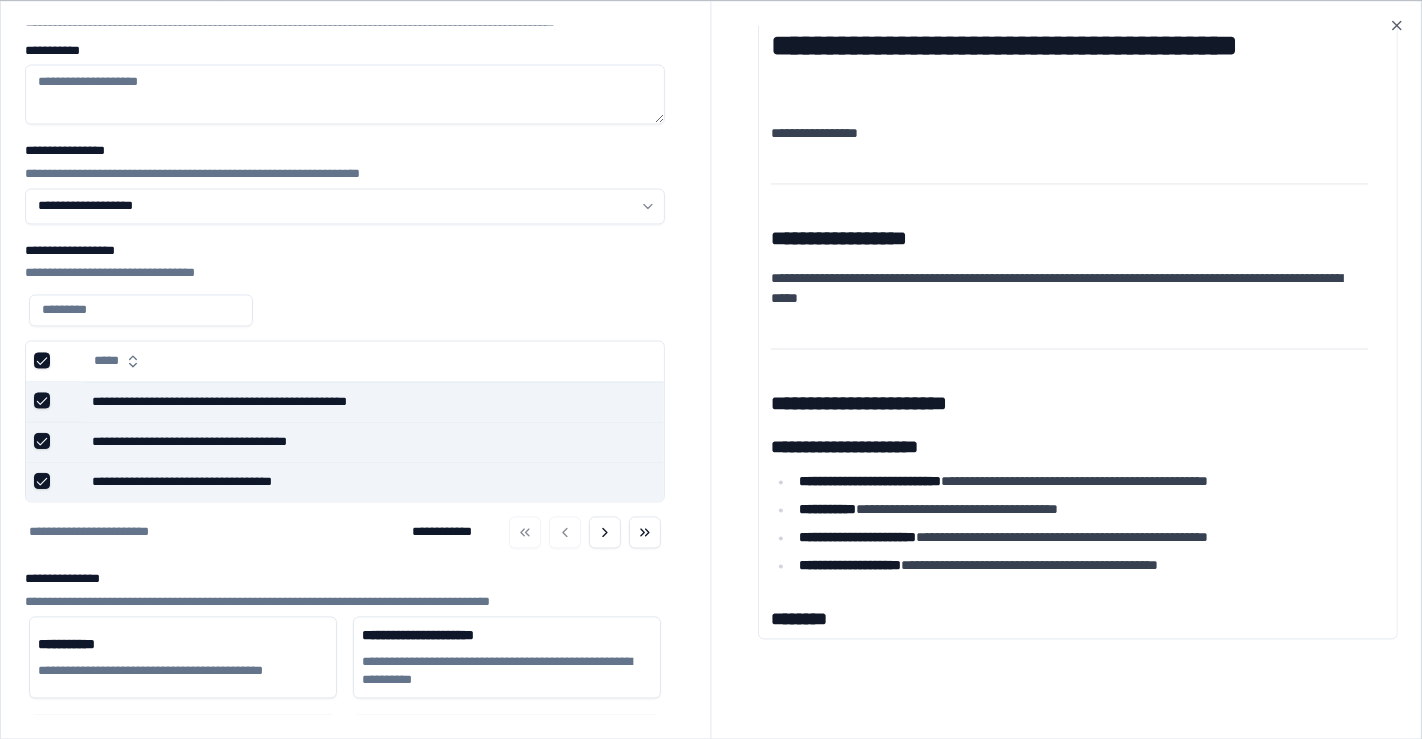 click on "**********" at bounding box center [345, 95] 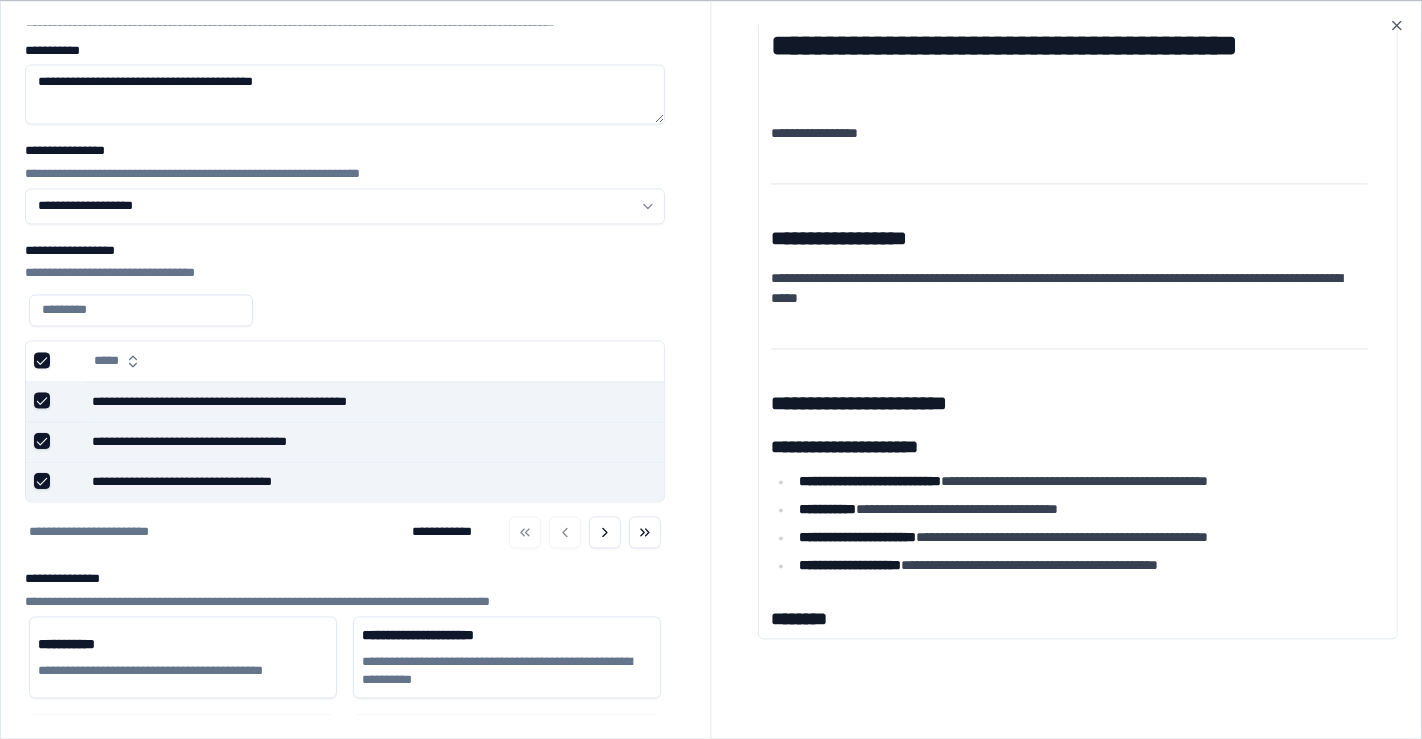 scroll, scrollTop: 352, scrollLeft: 0, axis: vertical 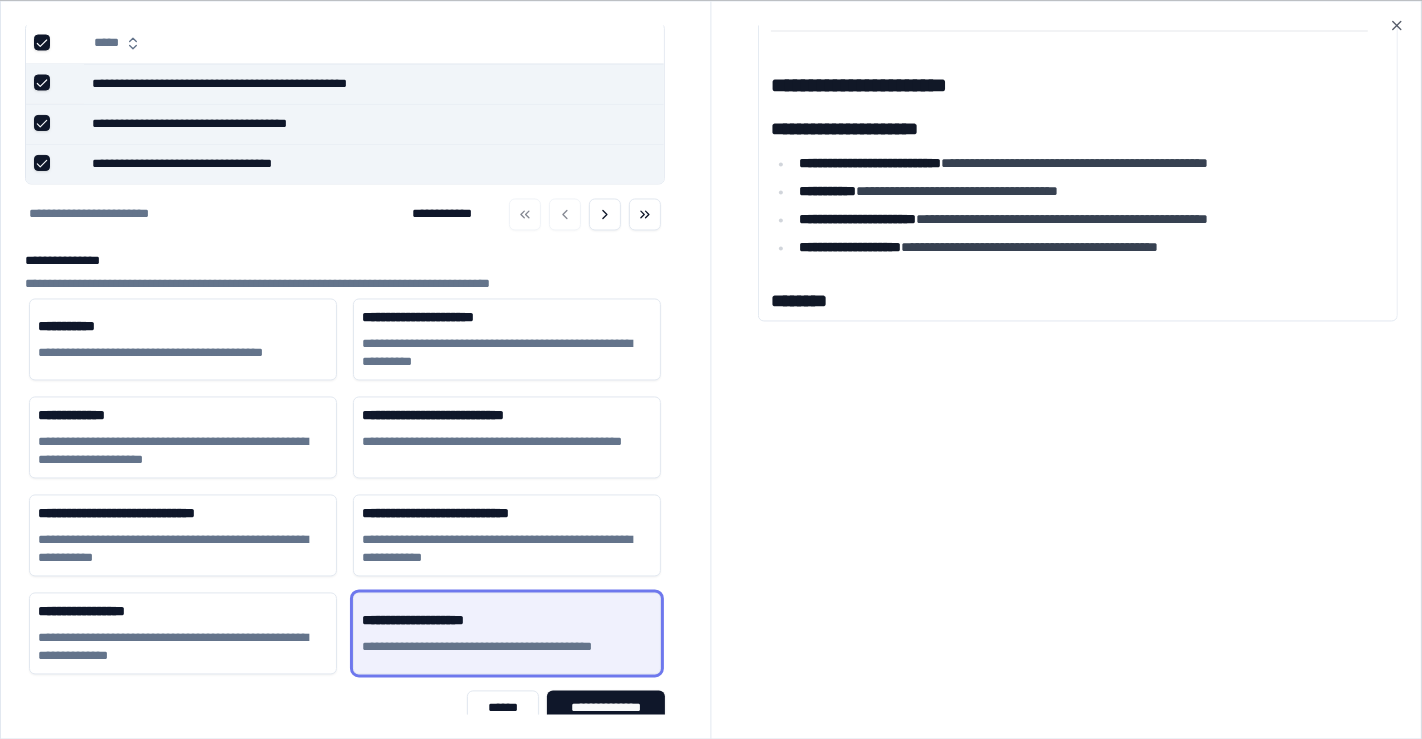 type on "**********" 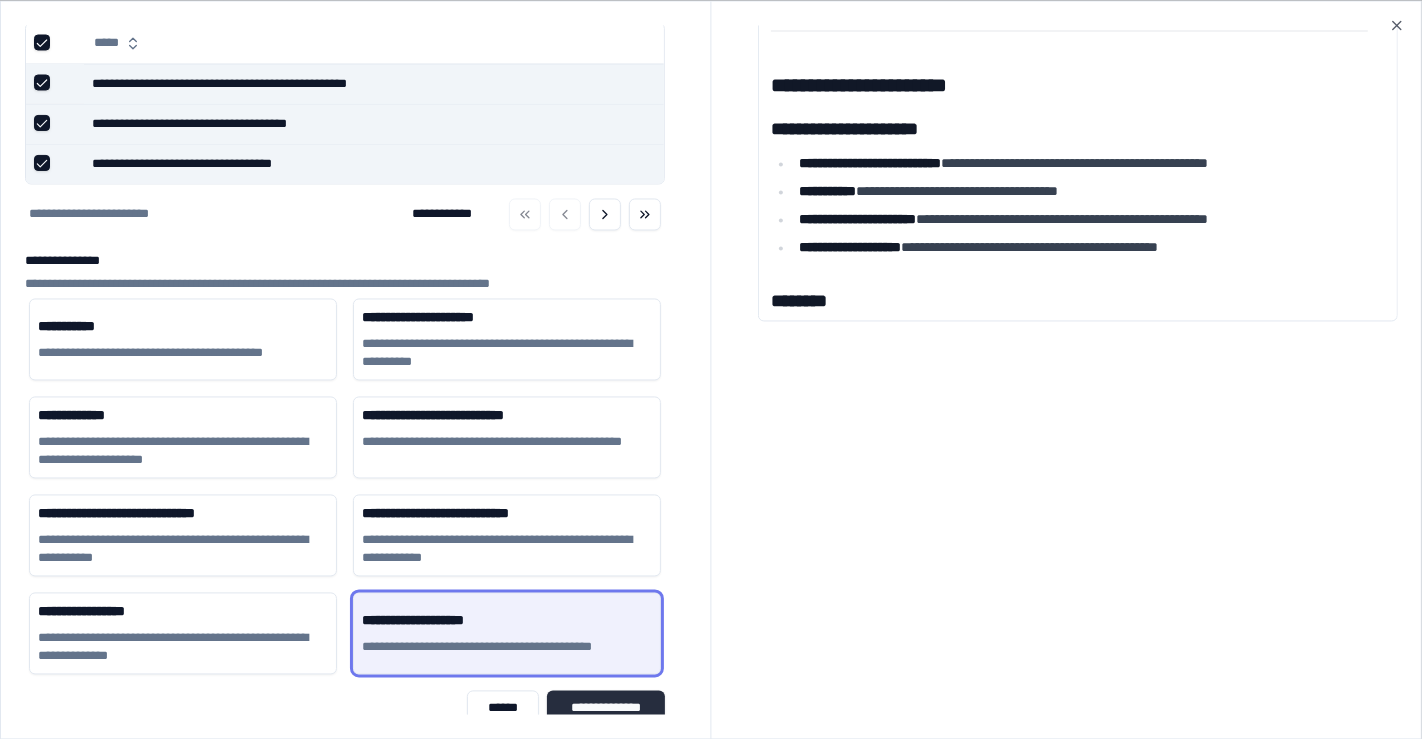 click on "**********" at bounding box center [606, 708] 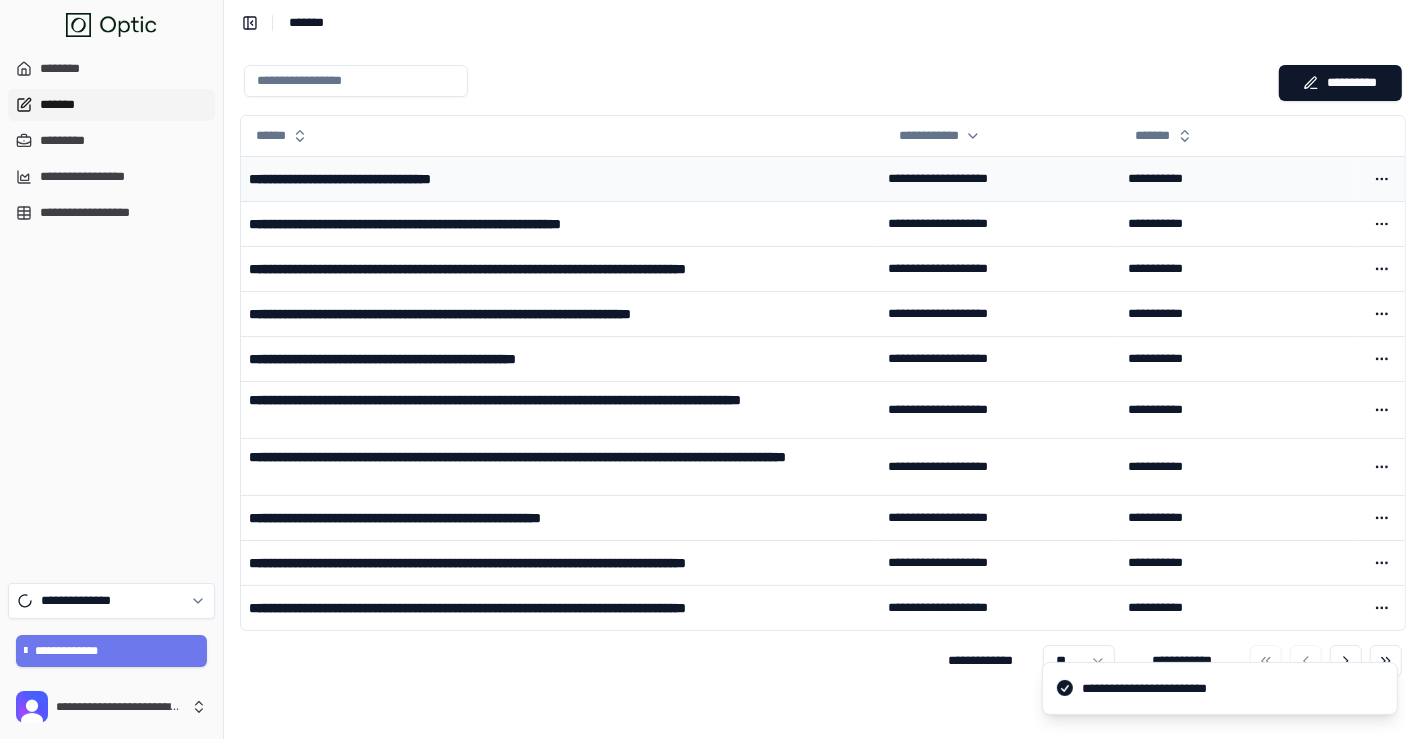 click on "**********" at bounding box center [380, 179] 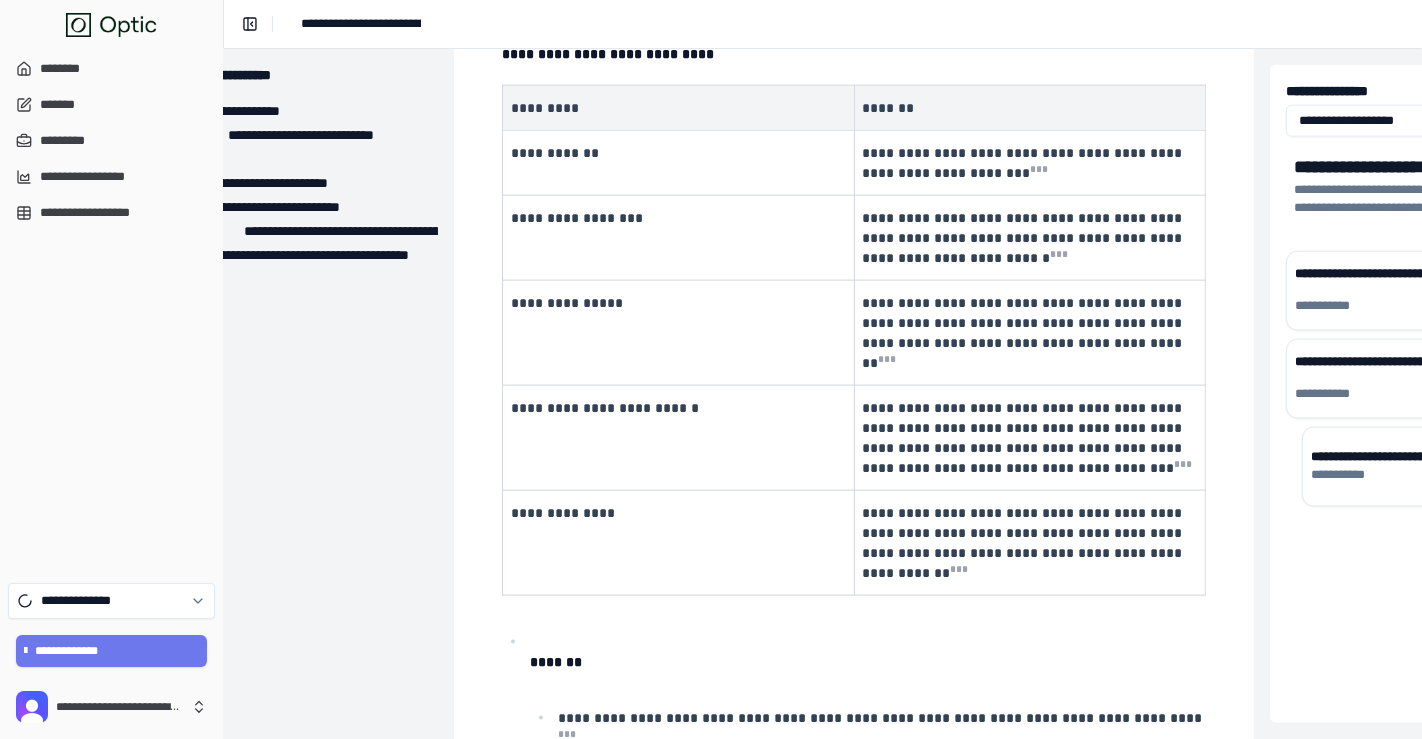 scroll, scrollTop: 2130, scrollLeft: 82, axis: both 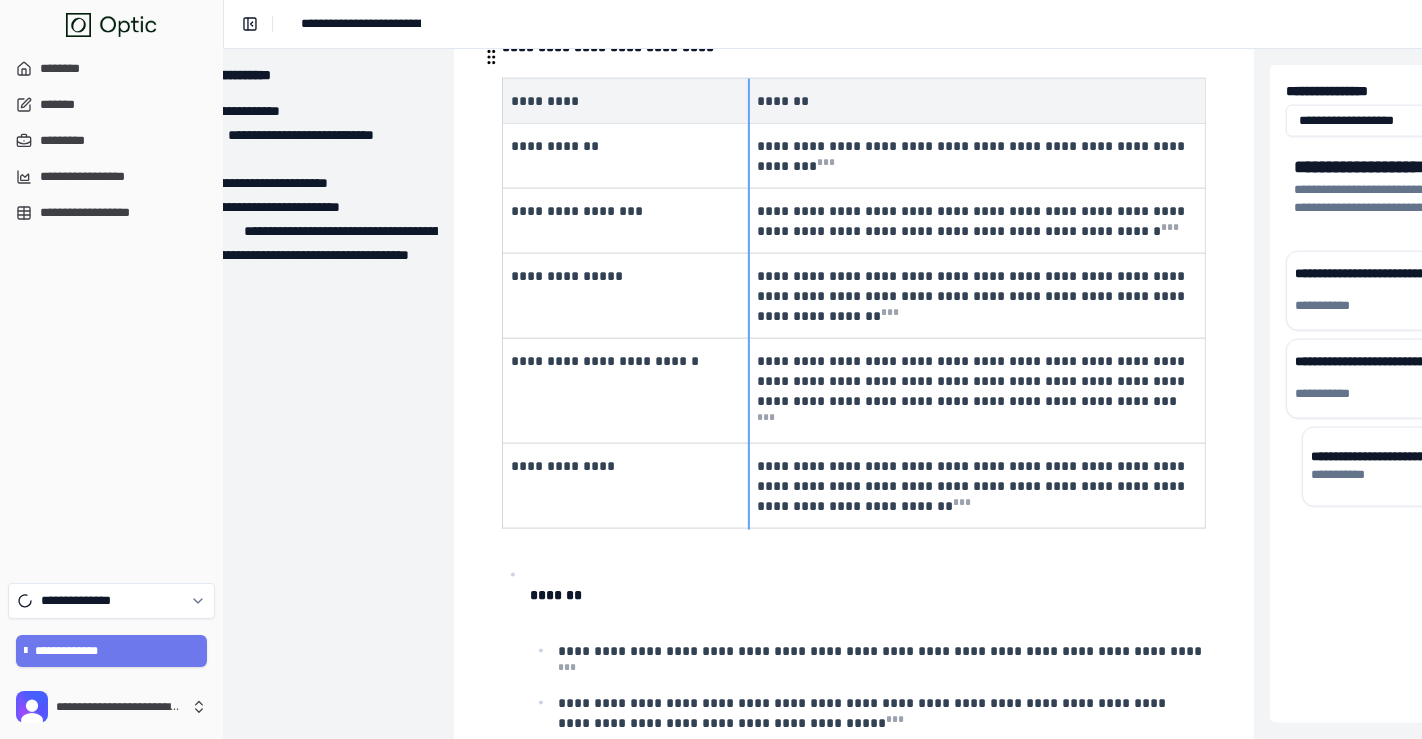 drag, startPoint x: 851, startPoint y: 291, endPoint x: 627, endPoint y: 291, distance: 224 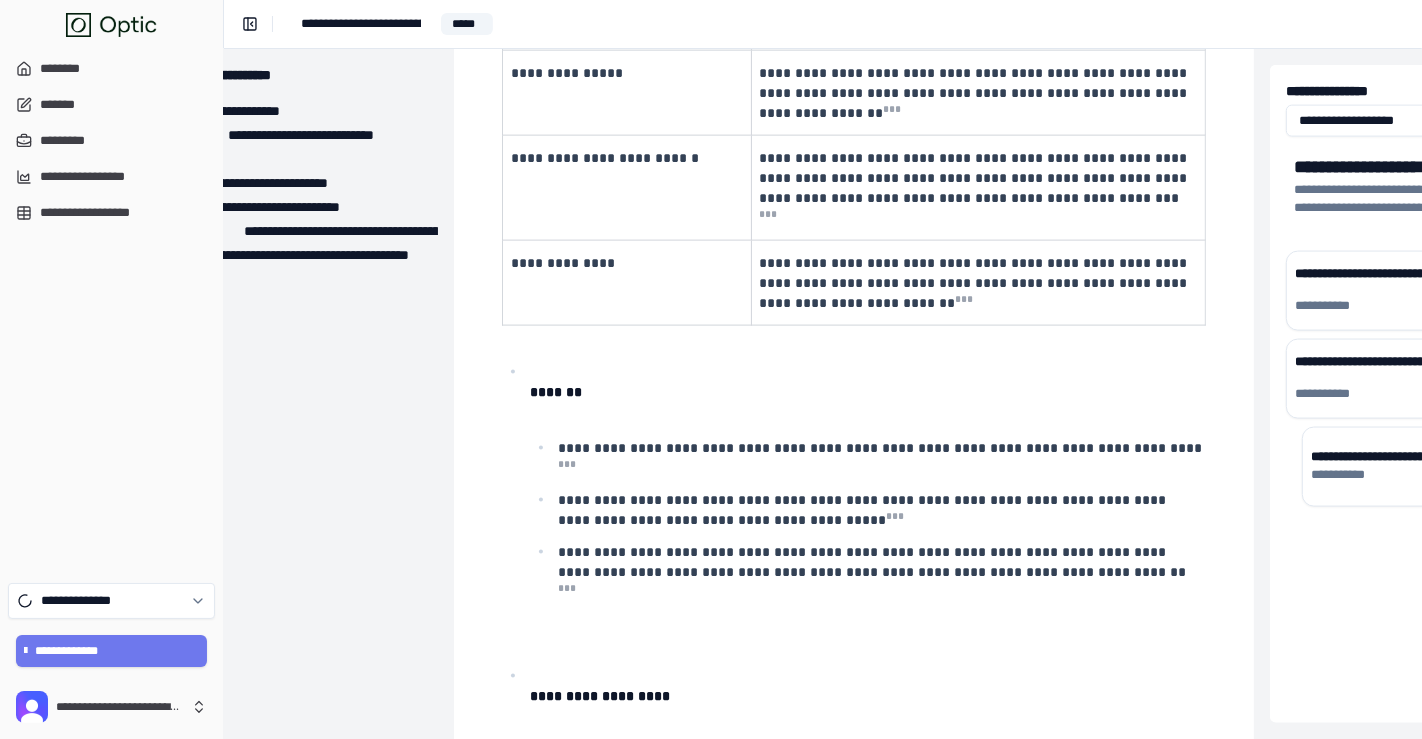 scroll, scrollTop: 2480, scrollLeft: 82, axis: both 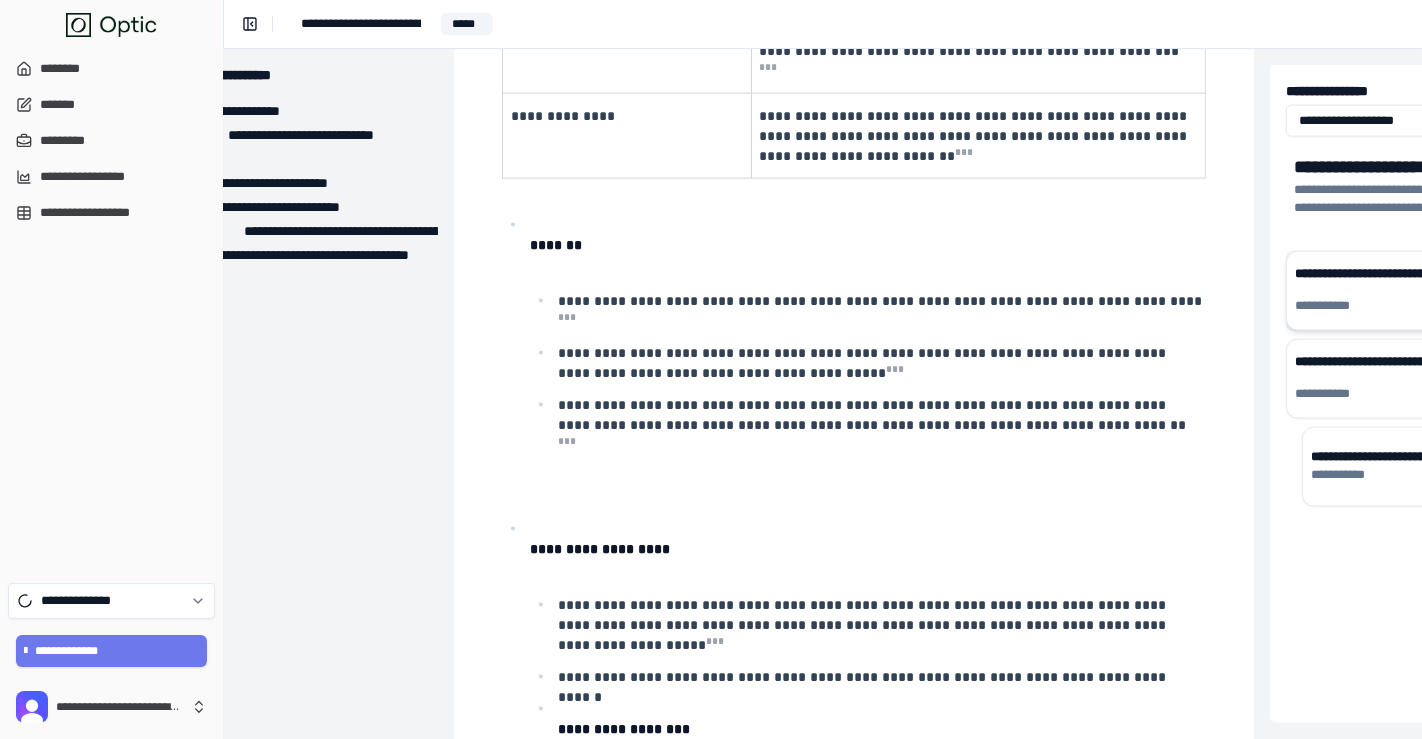 click on "**********" at bounding box center [1436, 291] 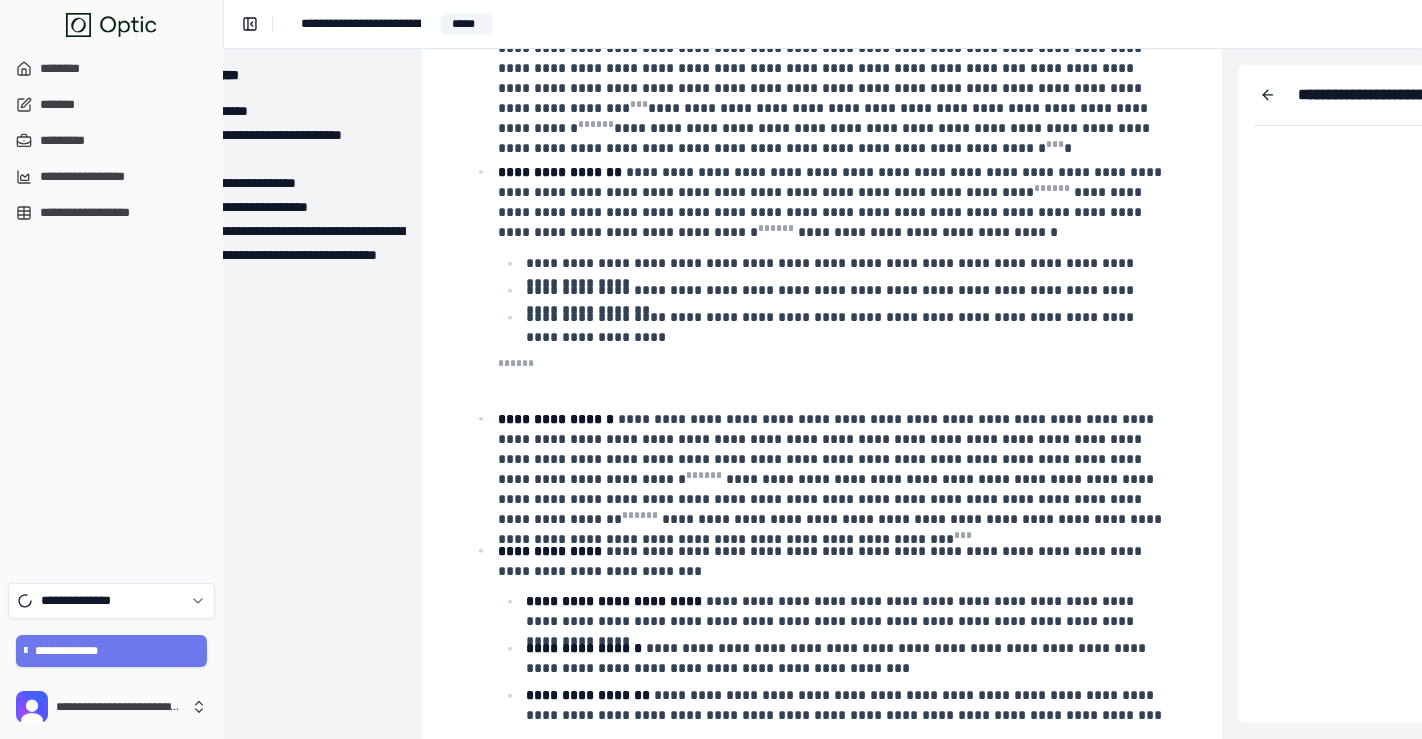 scroll, scrollTop: 0, scrollLeft: 114, axis: horizontal 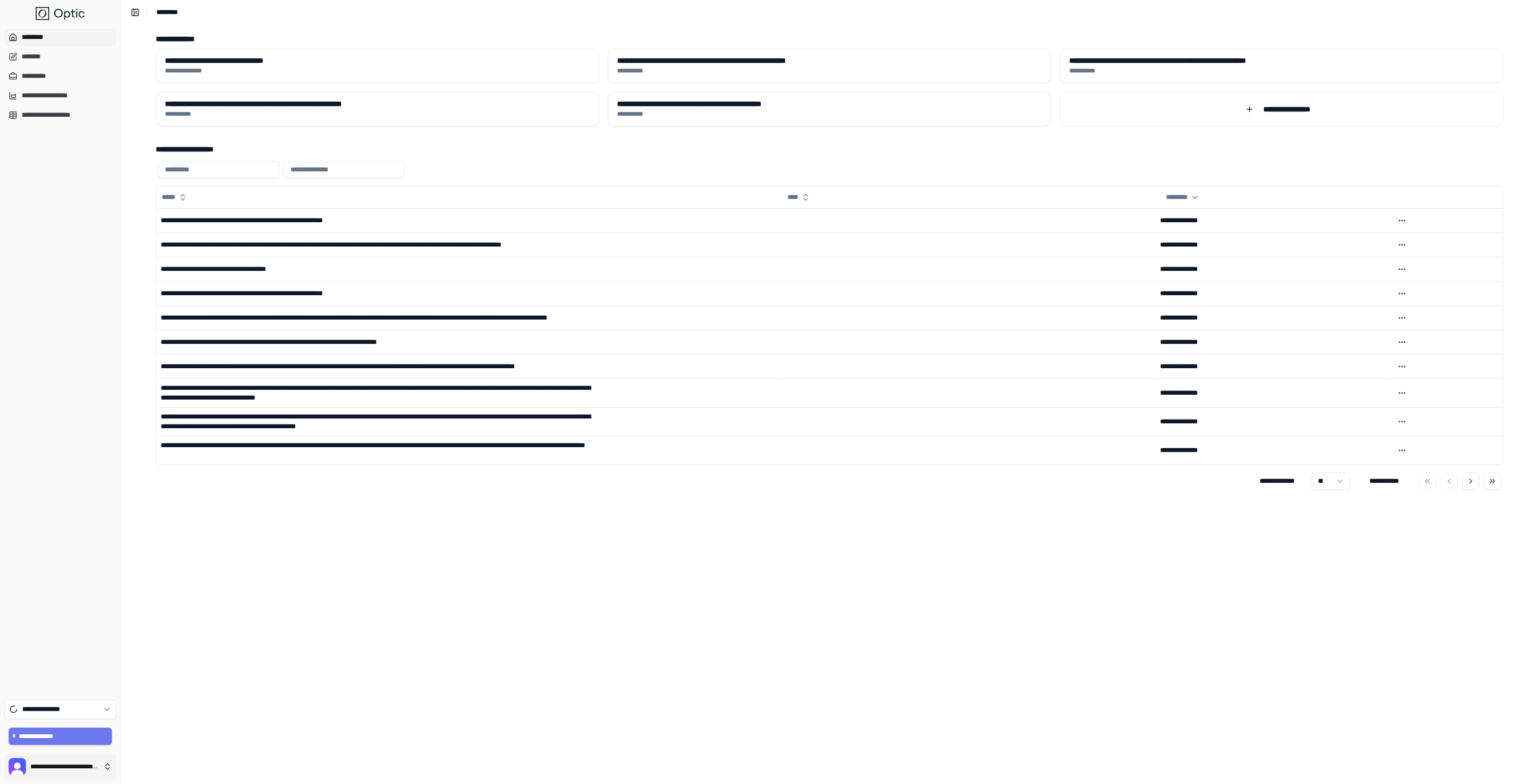click on "[FIRST] [LAST] [STREET] [CITY], [STATE] [ZIP] [COUNTRY] [PHONE] [EMAIL] [SSN] [DLN] [PASSPORT] [CC] [DOB] [AGE]" at bounding box center [769, 392] 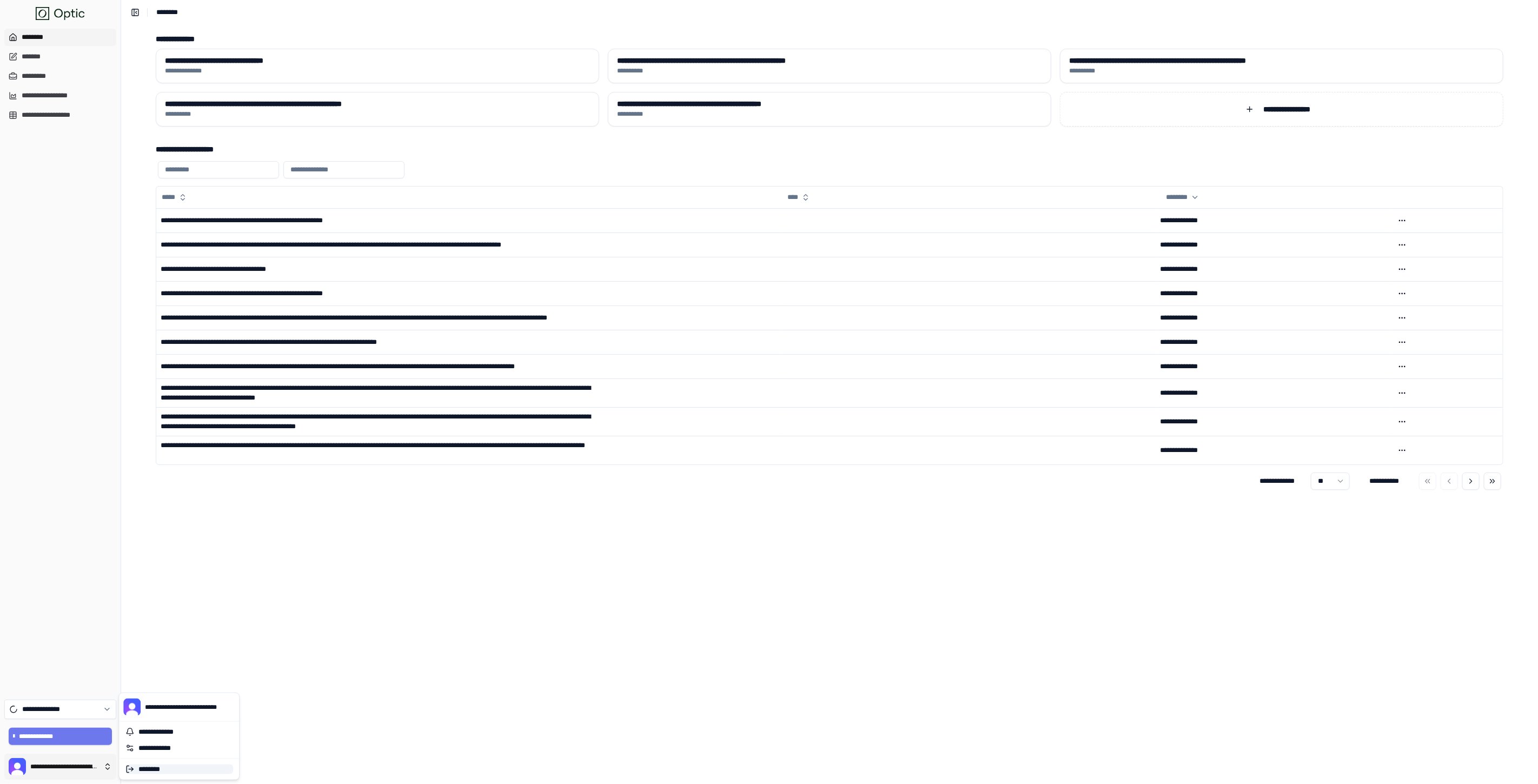 click on "********" at bounding box center [179, 769] 